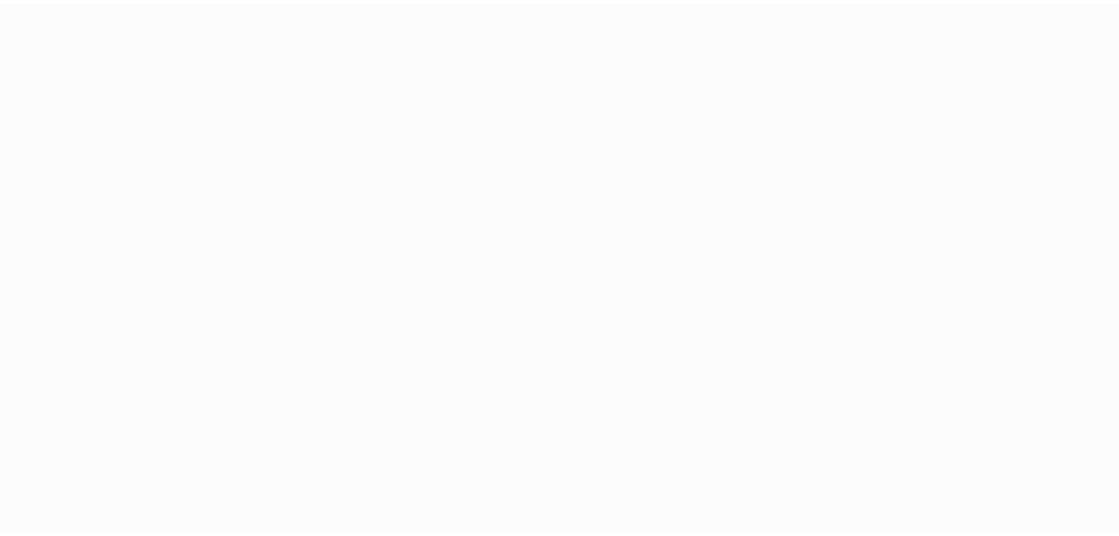 scroll, scrollTop: 0, scrollLeft: 0, axis: both 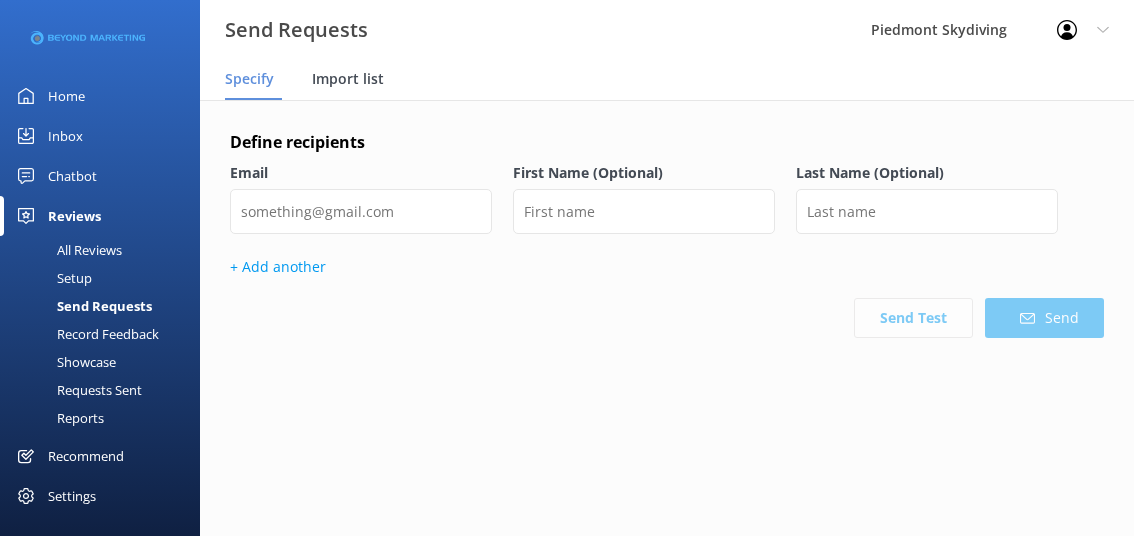 click on "Import list" at bounding box center (352, 80) 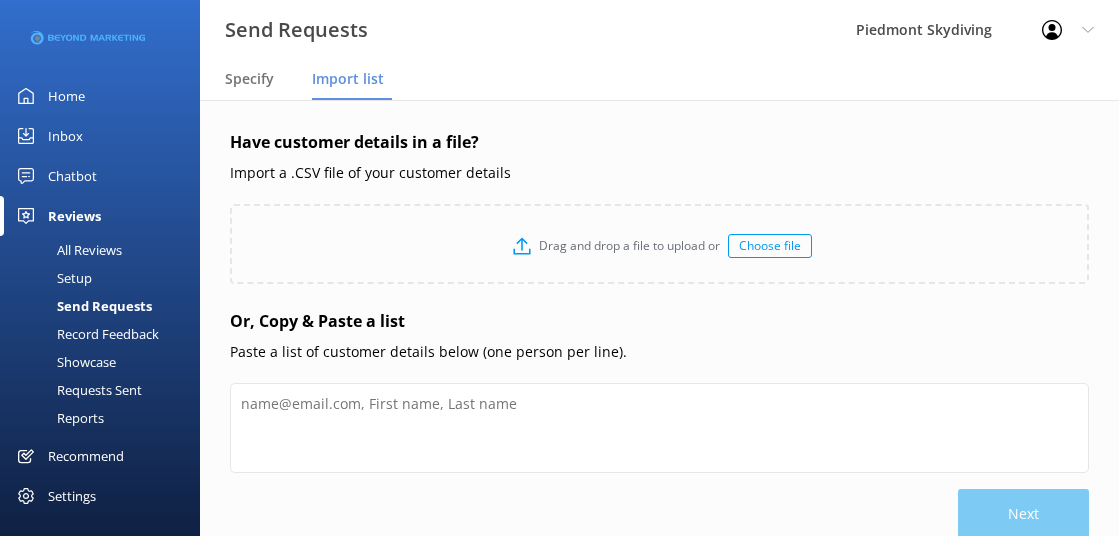 click on "Choose file" at bounding box center (770, 246) 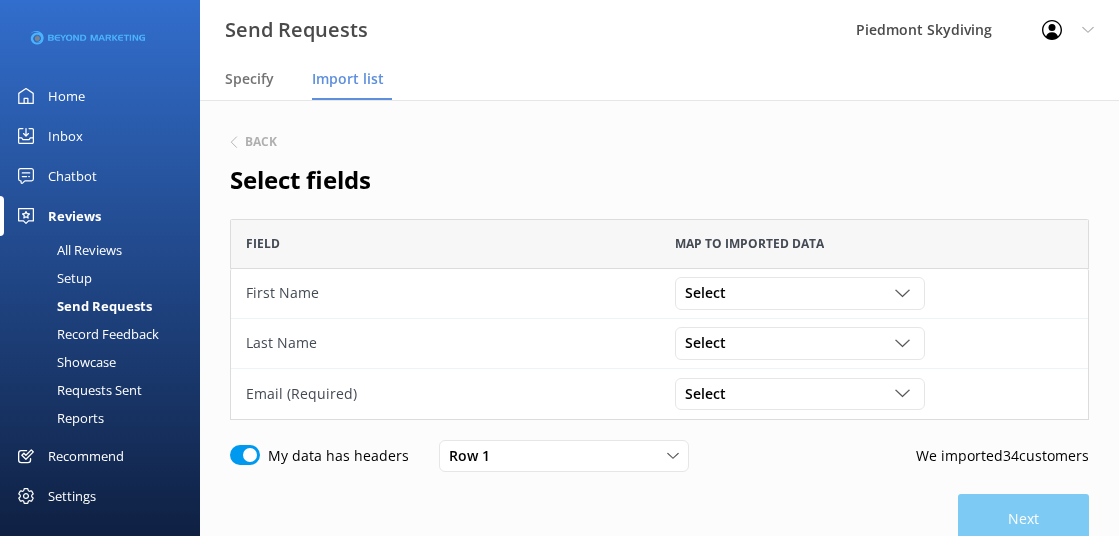 scroll, scrollTop: 16, scrollLeft: 16, axis: both 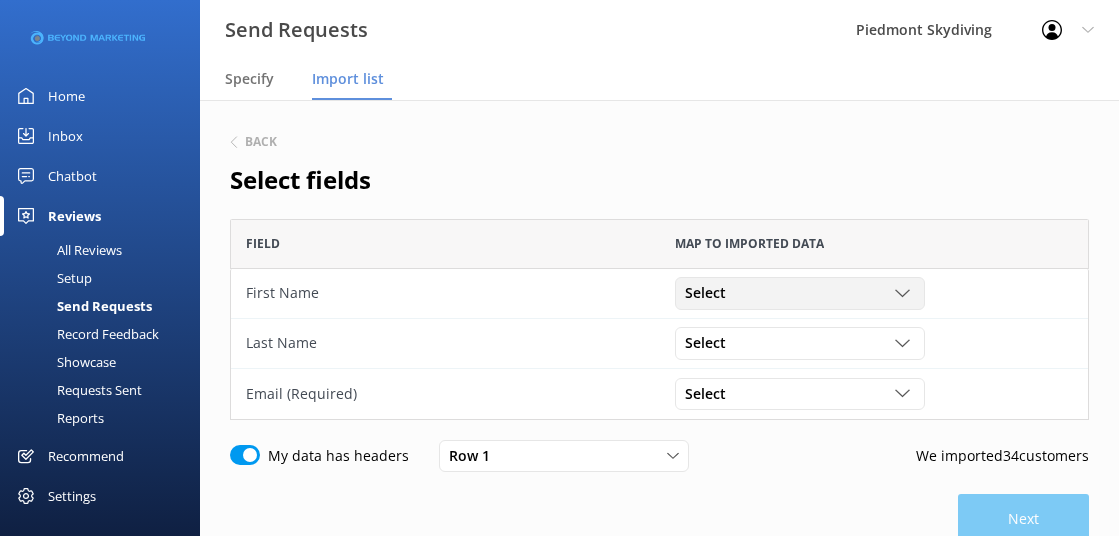 click 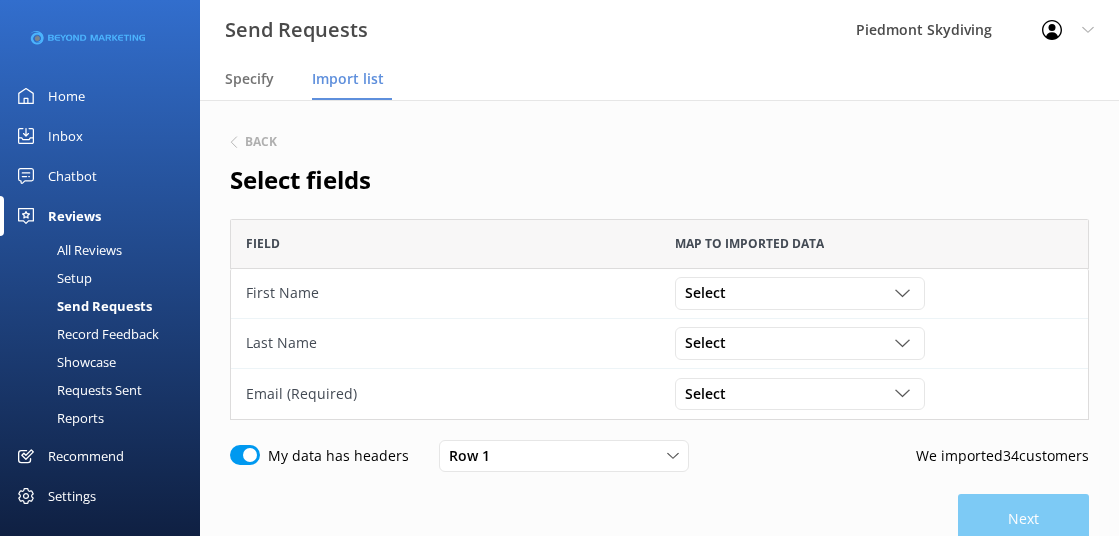 click on "[FIRST] [LAST]" at bounding box center [559, 30] 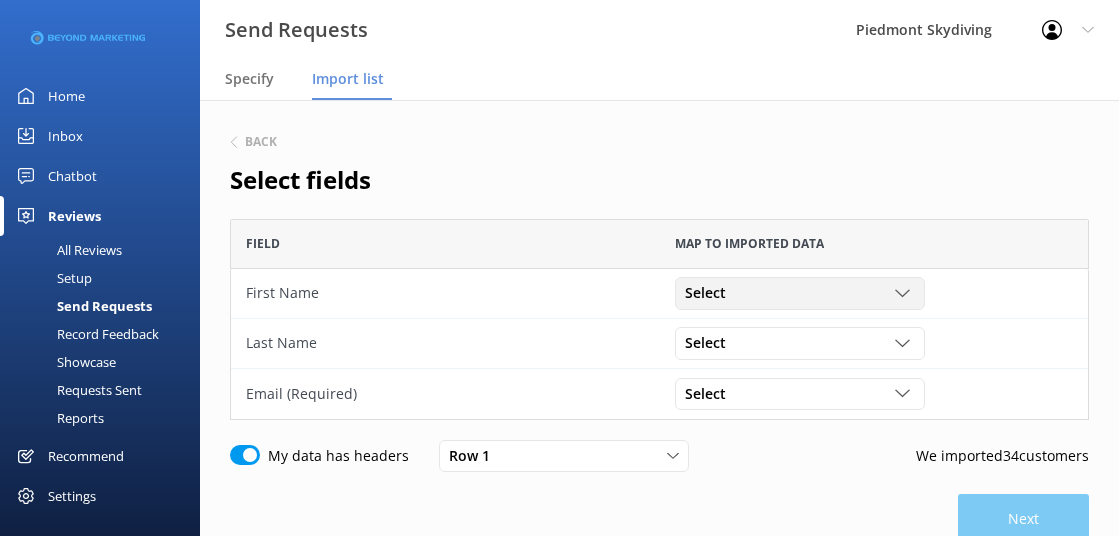 click 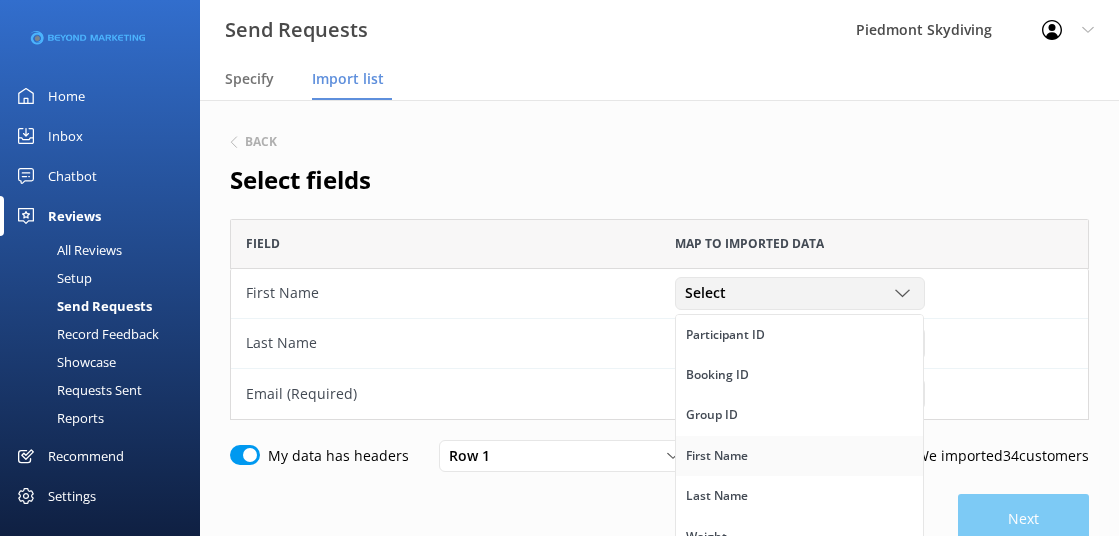 click on "First Name" at bounding box center [799, 456] 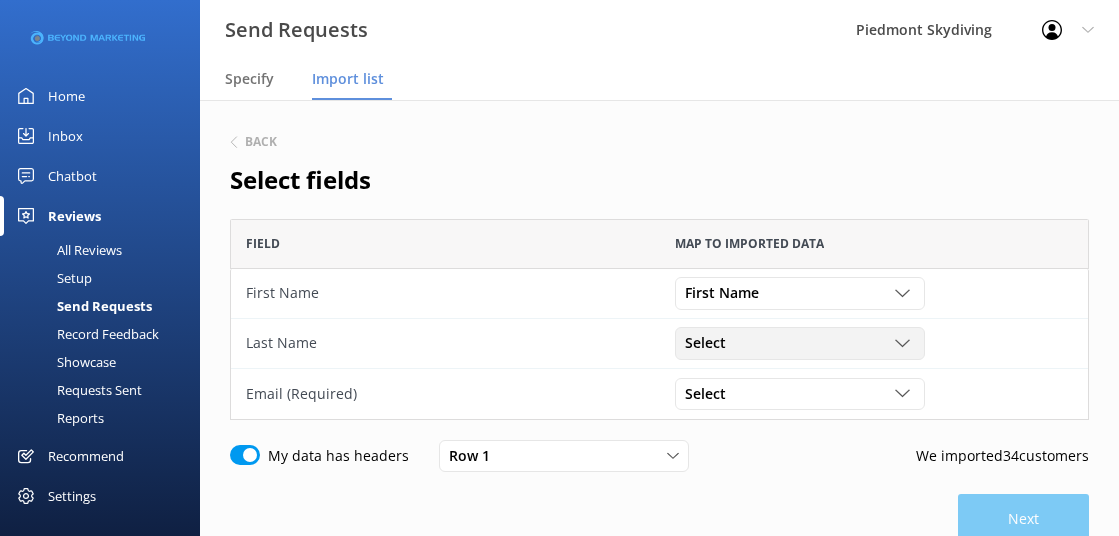 click 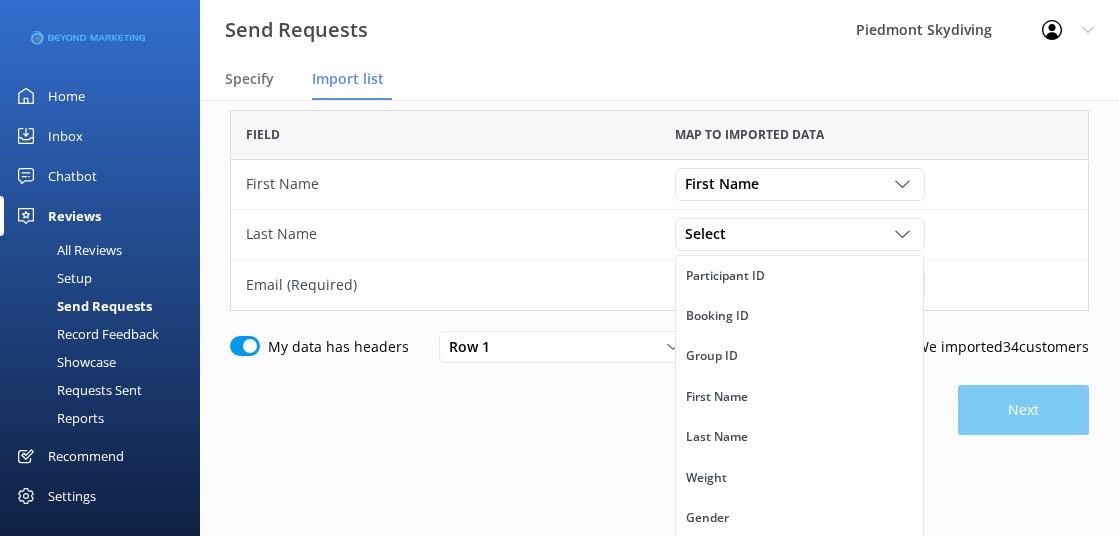 scroll, scrollTop: 111, scrollLeft: 0, axis: vertical 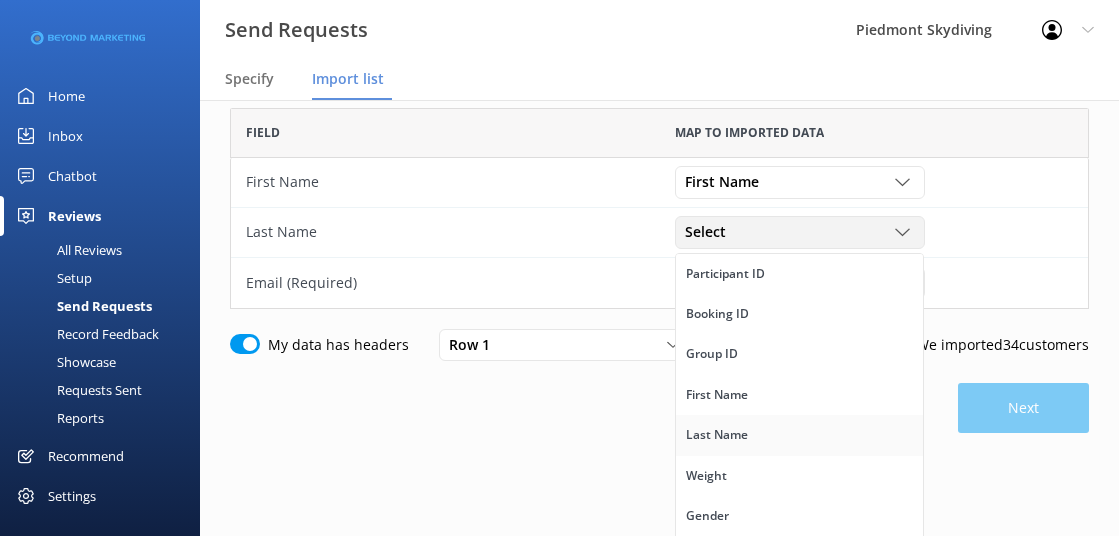 click on "Last Name" at bounding box center (799, 435) 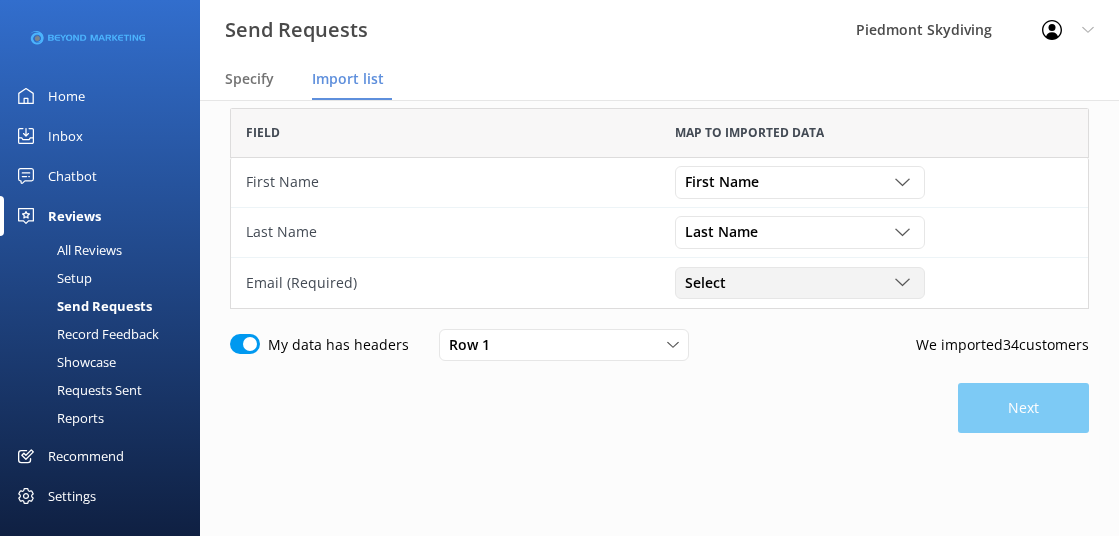 click 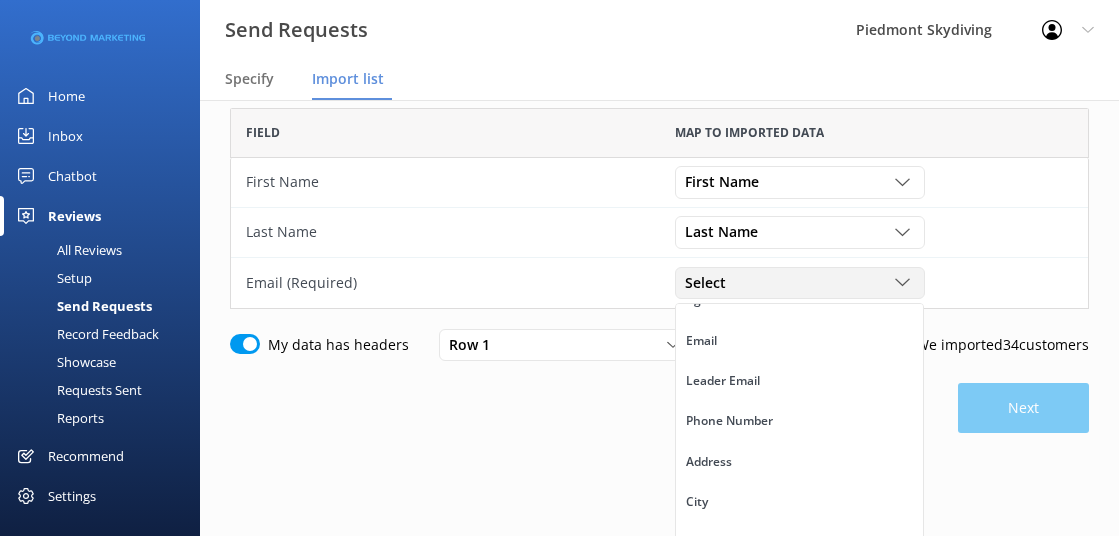 scroll, scrollTop: 362, scrollLeft: 0, axis: vertical 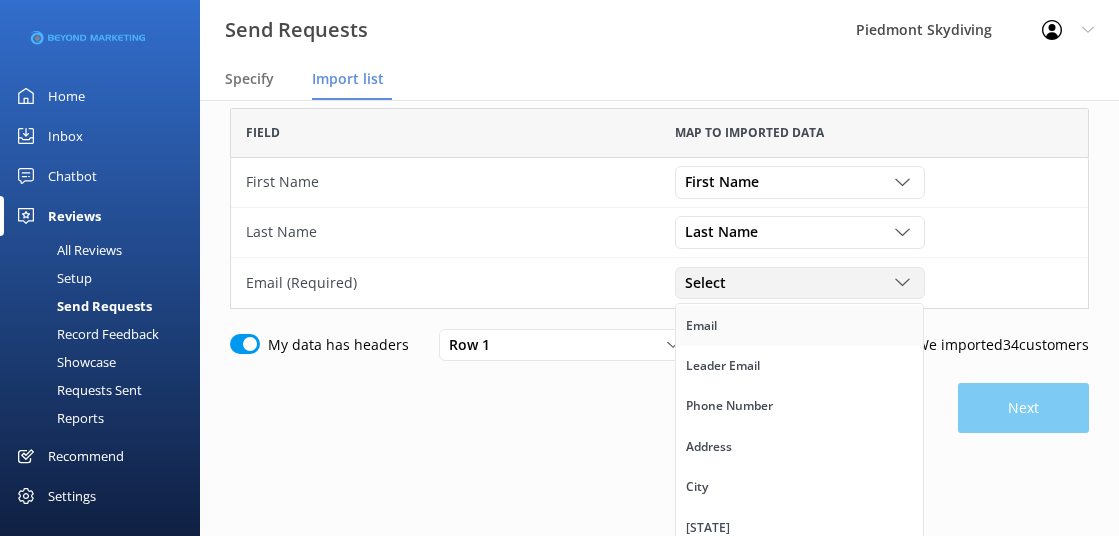 click on "Email" at bounding box center (799, 326) 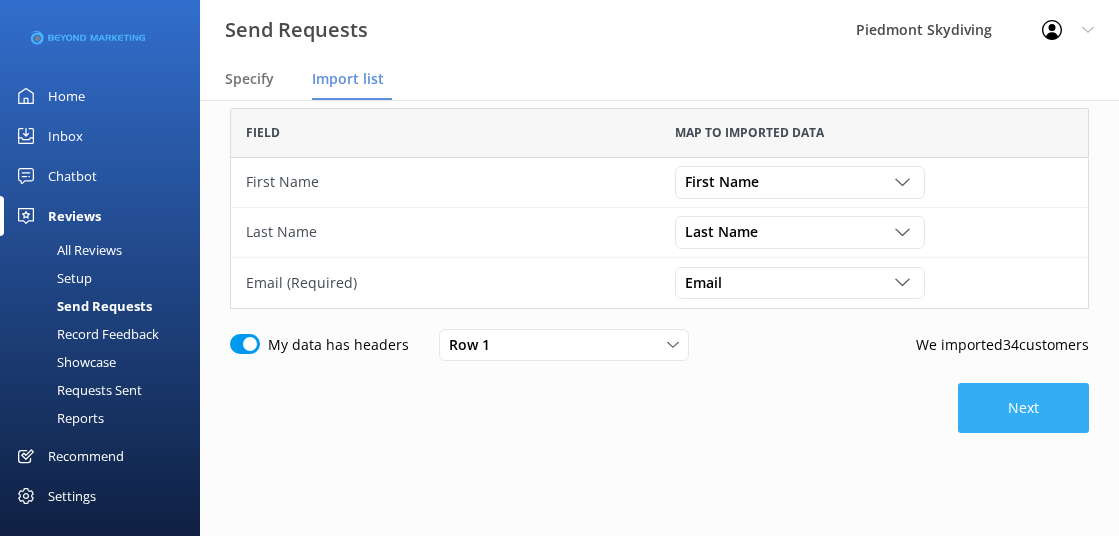 click on "Next" at bounding box center (1023, 408) 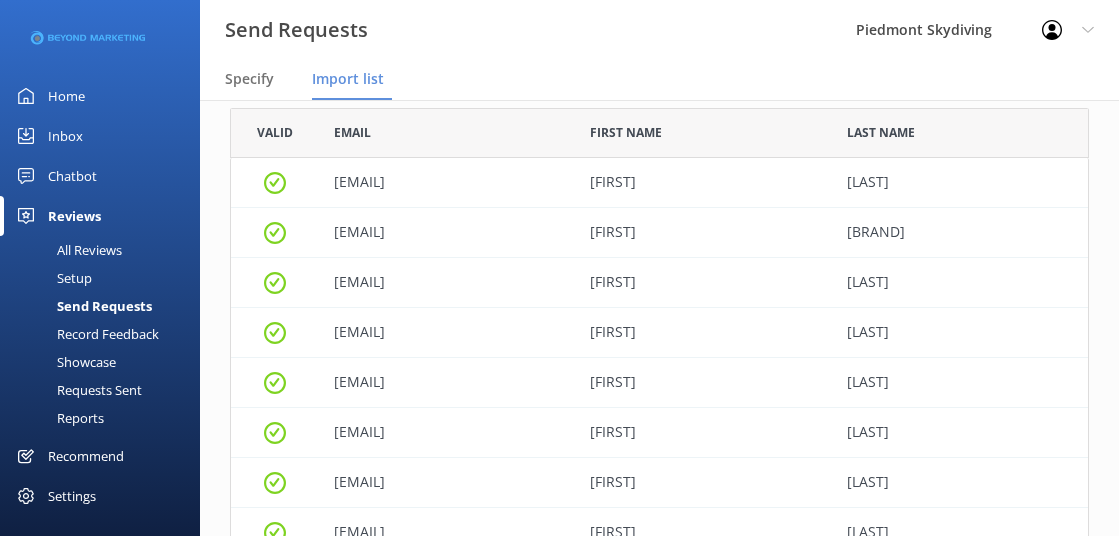 scroll, scrollTop: 16, scrollLeft: 16, axis: both 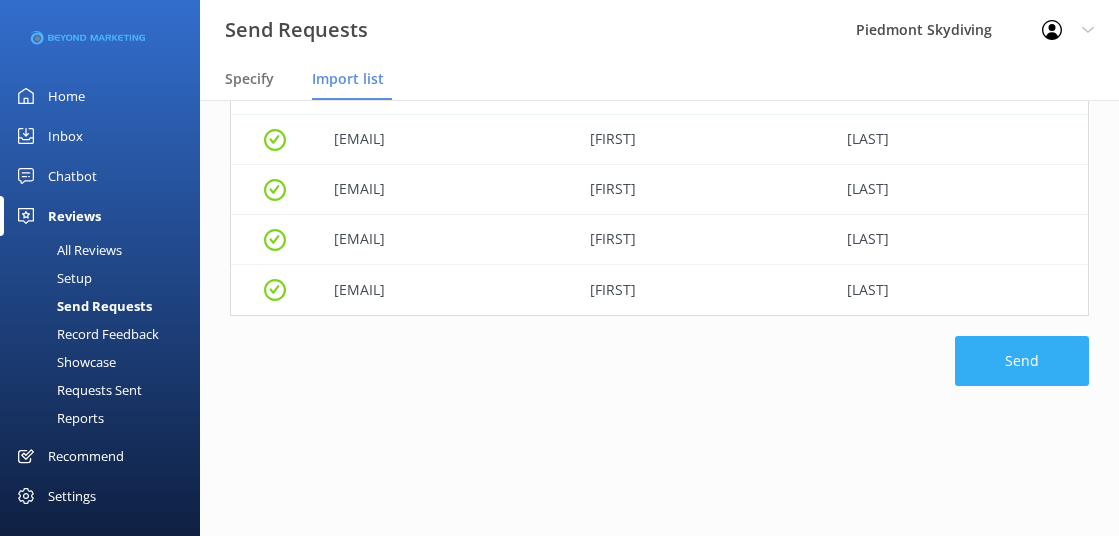 click on "Send" at bounding box center [1022, 361] 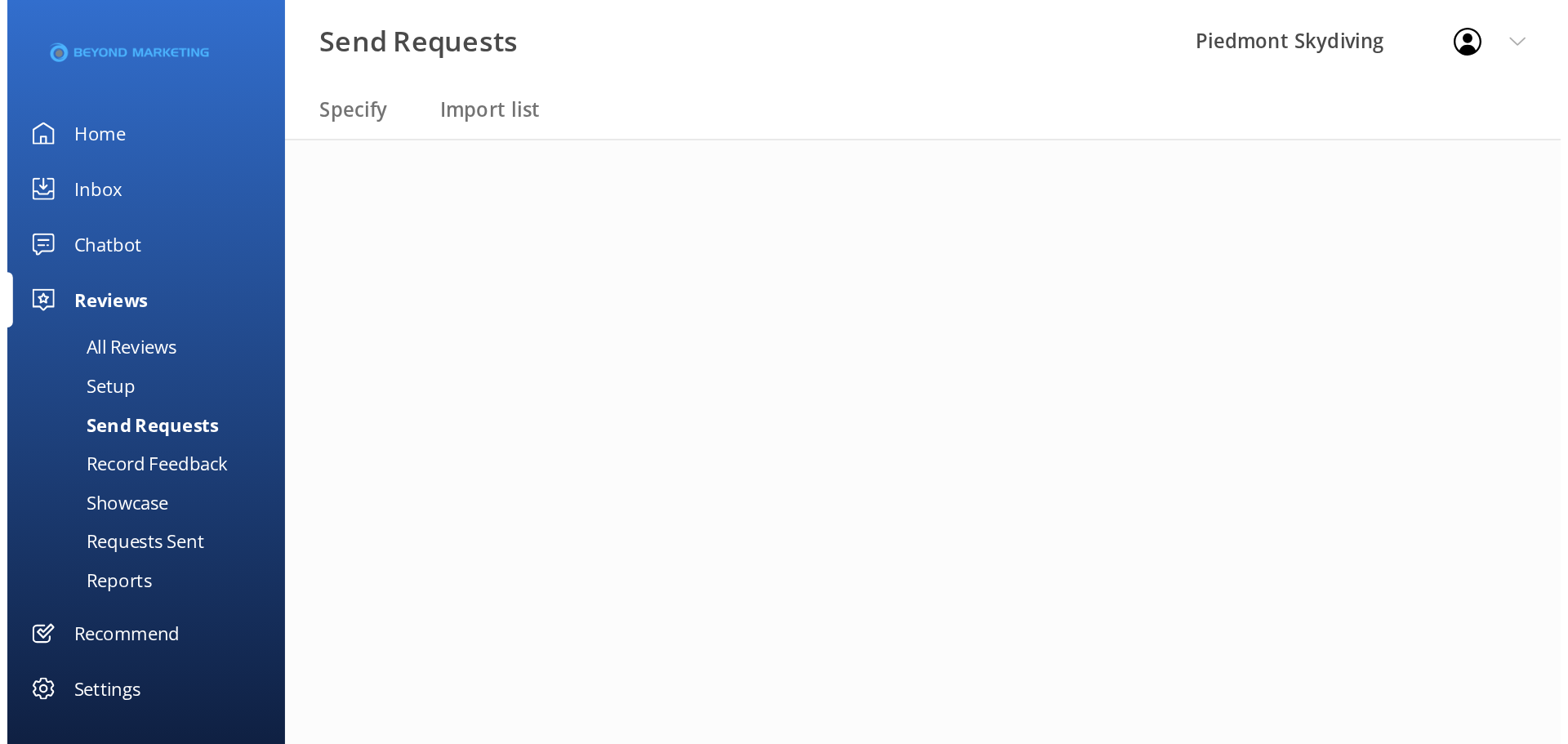 scroll, scrollTop: 0, scrollLeft: 0, axis: both 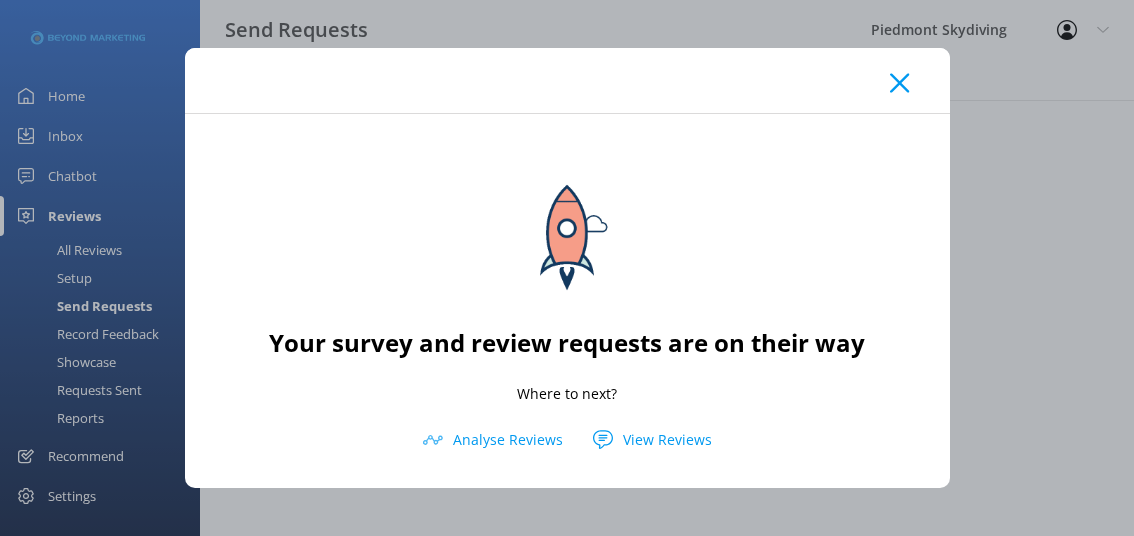 drag, startPoint x: 902, startPoint y: 92, endPoint x: 895, endPoint y: 77, distance: 16.552946 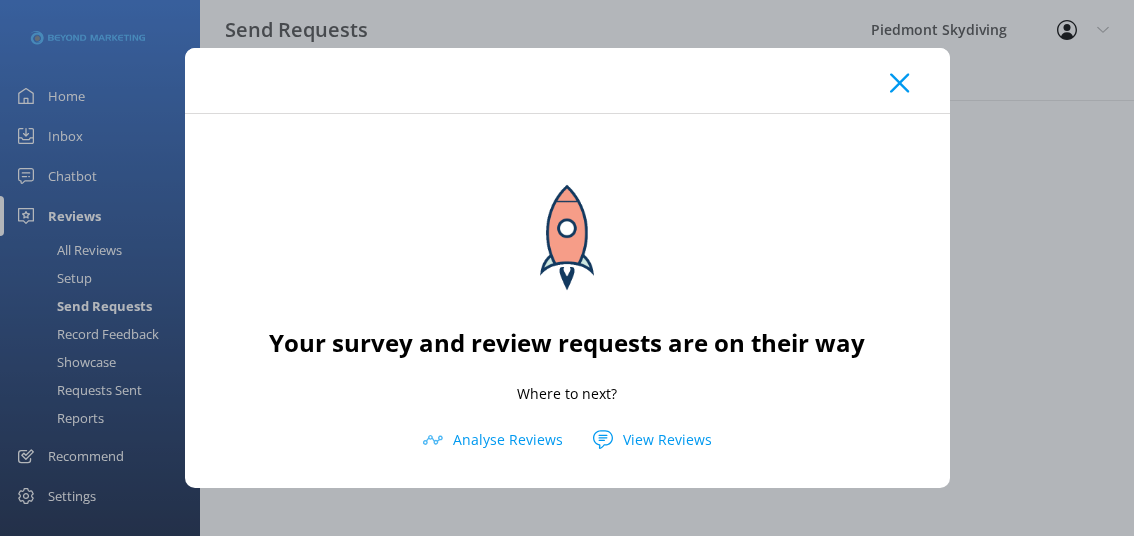 click 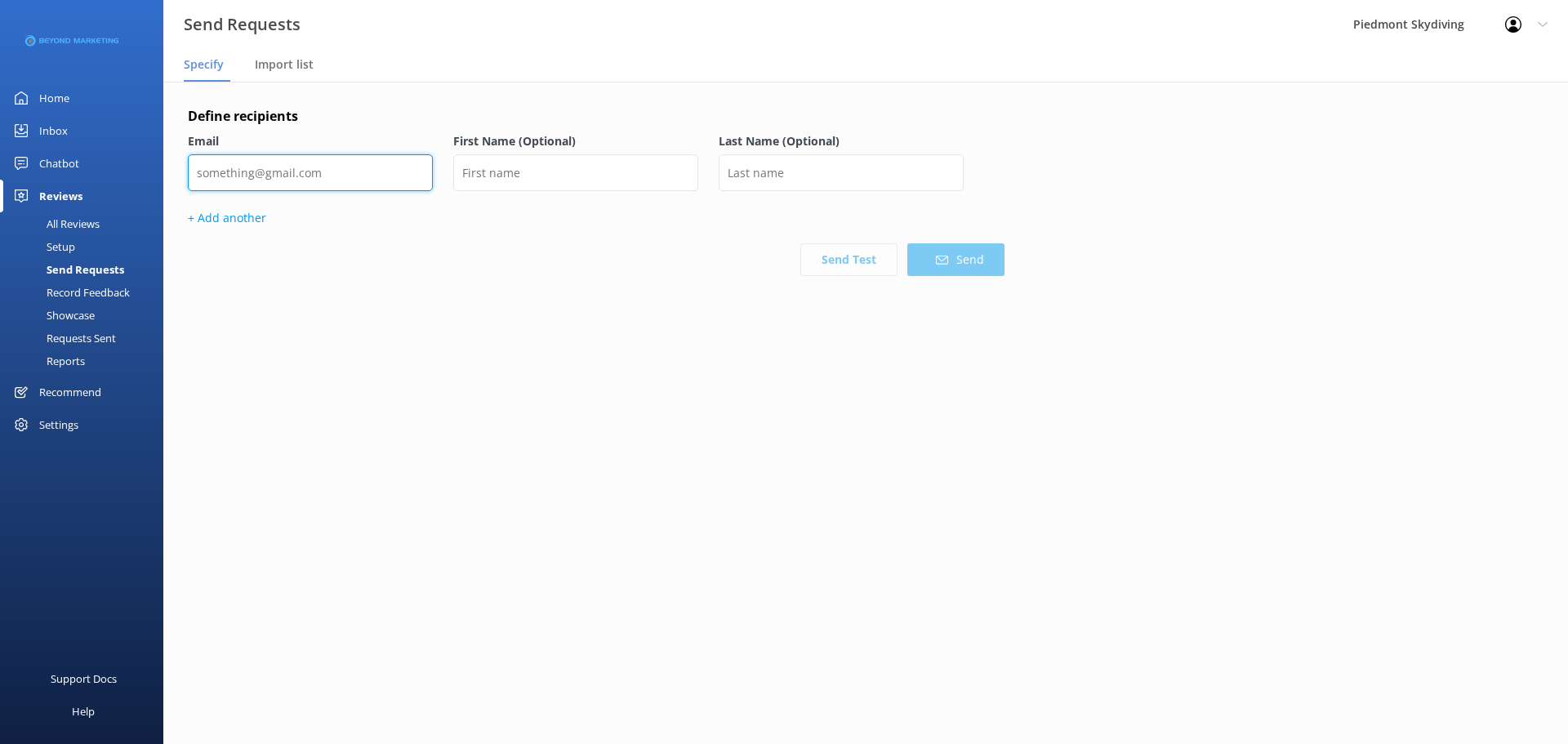 click at bounding box center [310, 172] 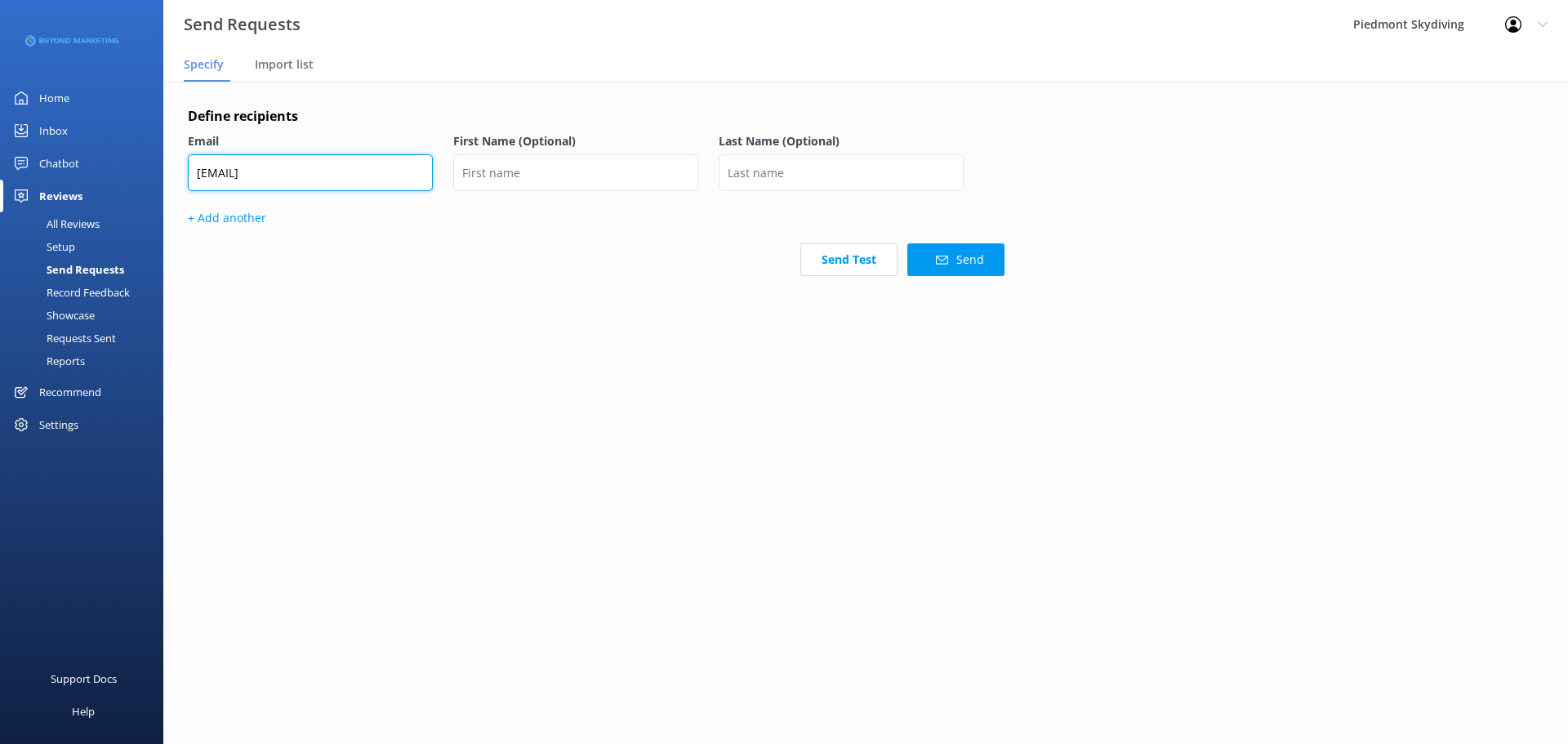 type on "[EMAIL]" 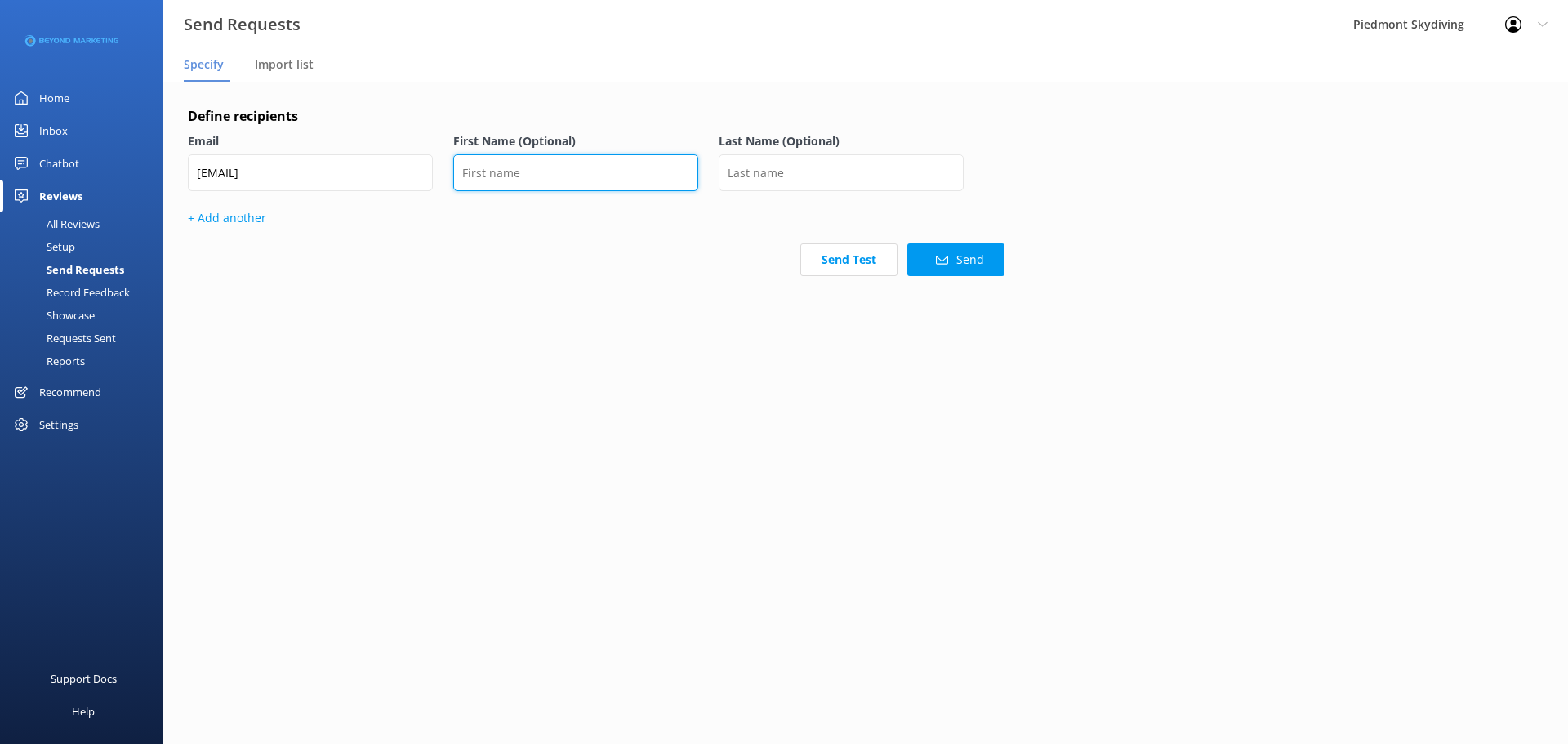 click at bounding box center (576, 172) 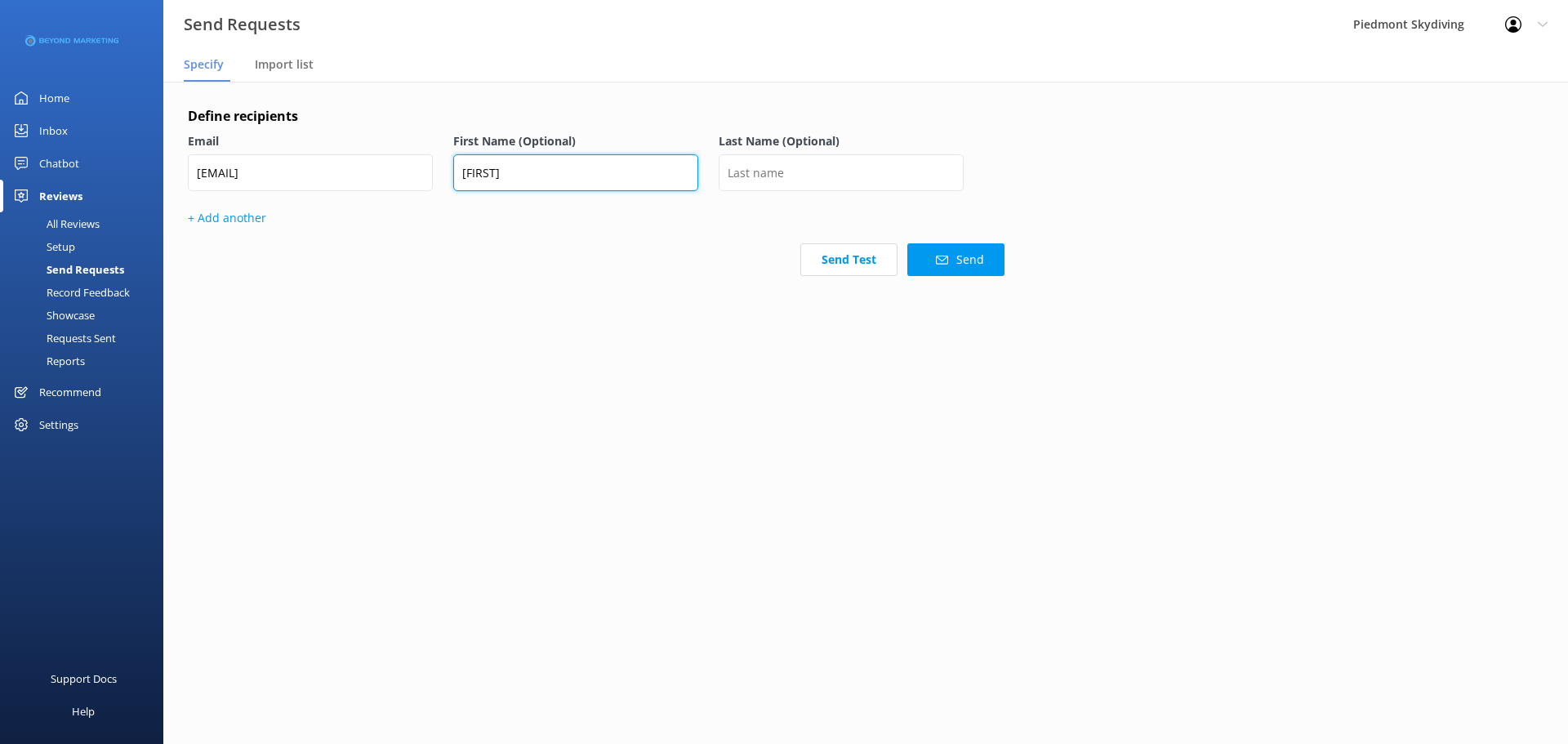 type on "[FIRST]" 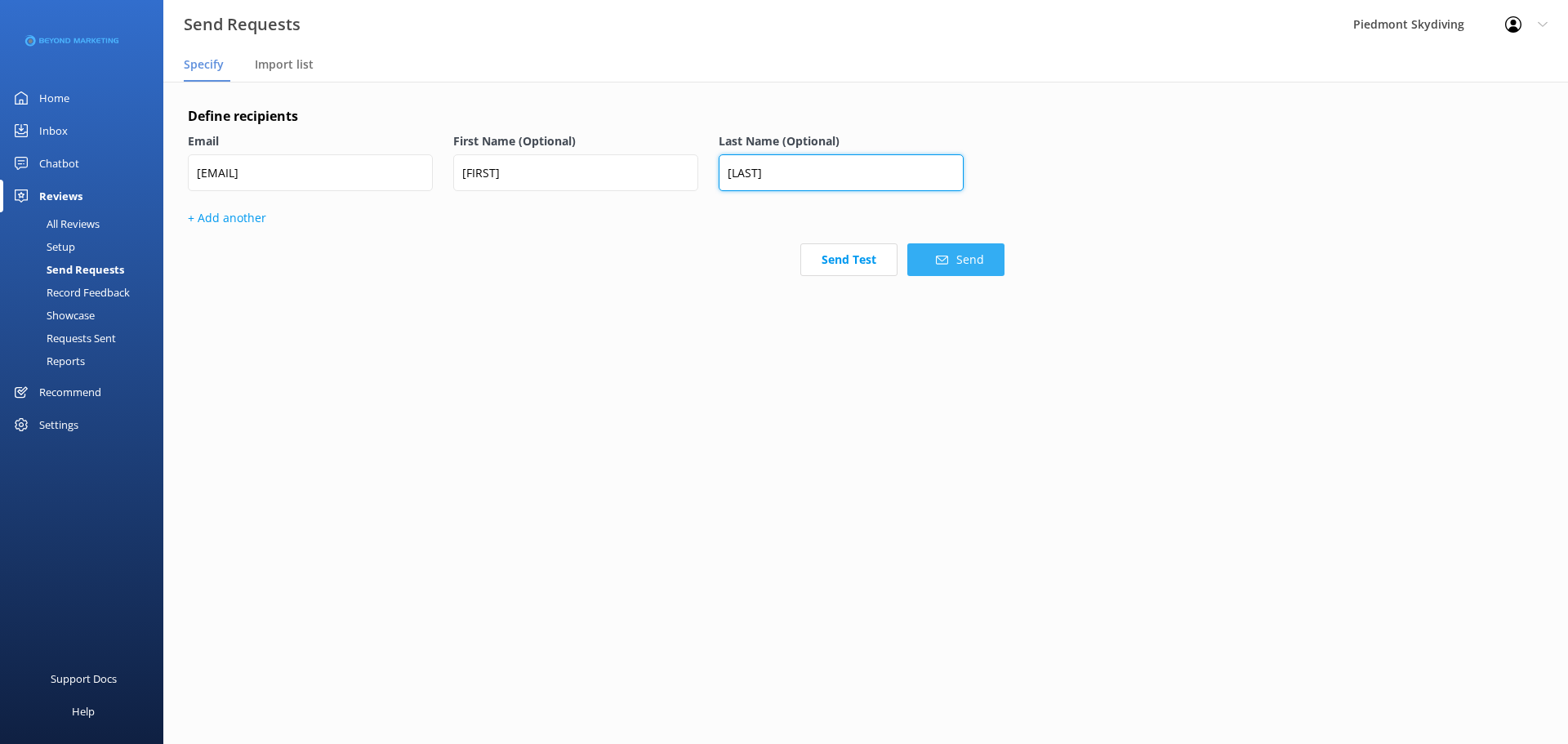 type on "[LAST]" 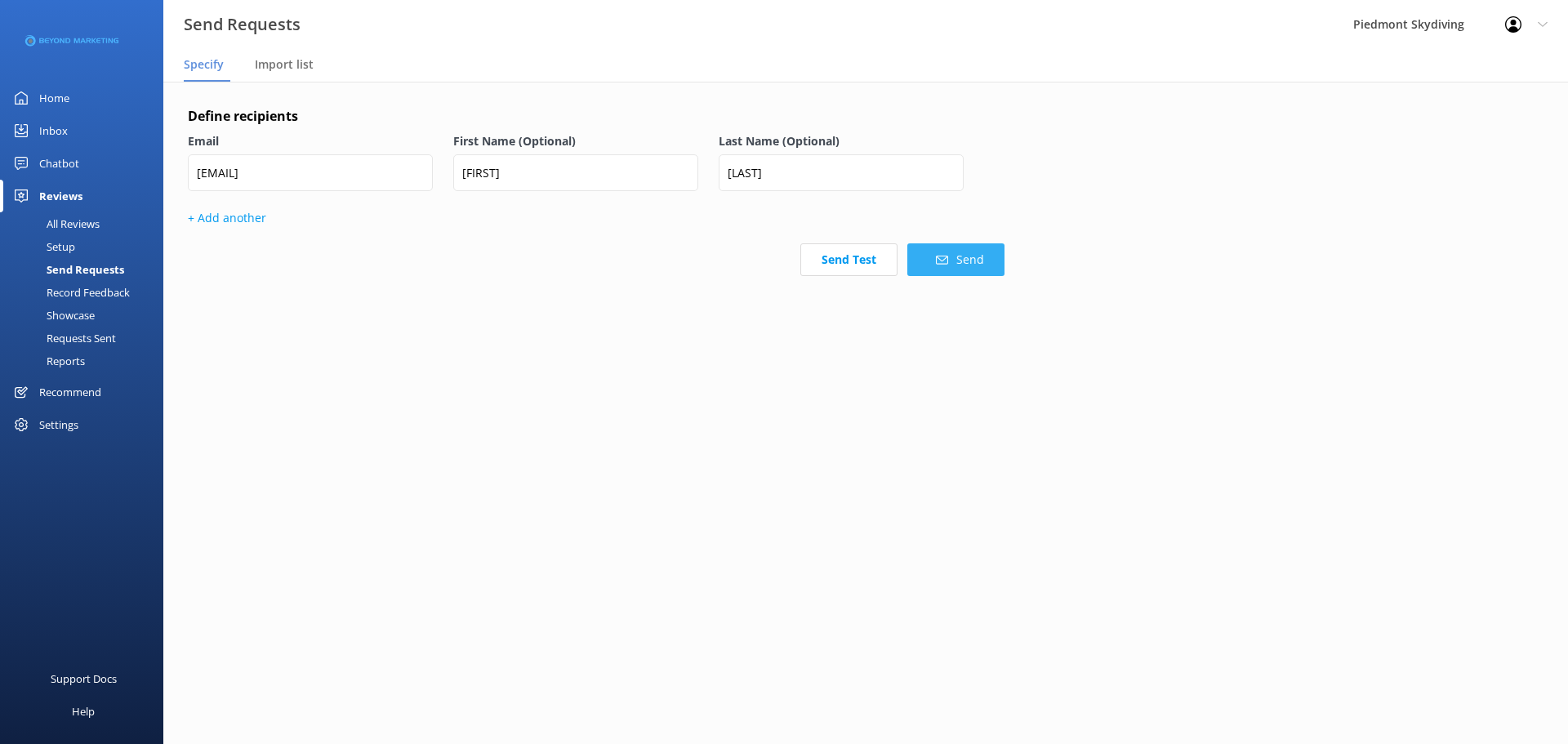 click on "Send" at bounding box center (956, 260) 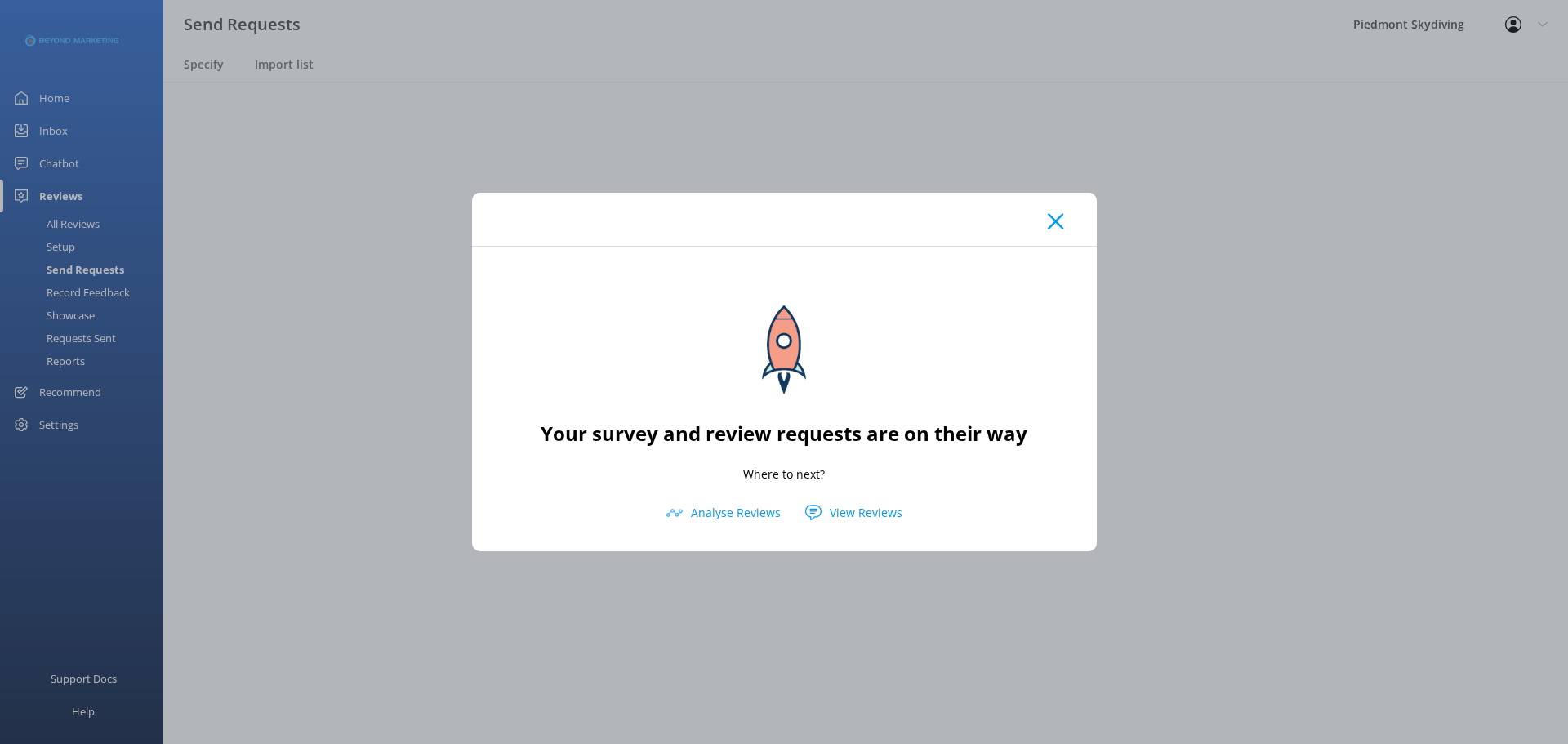 click 